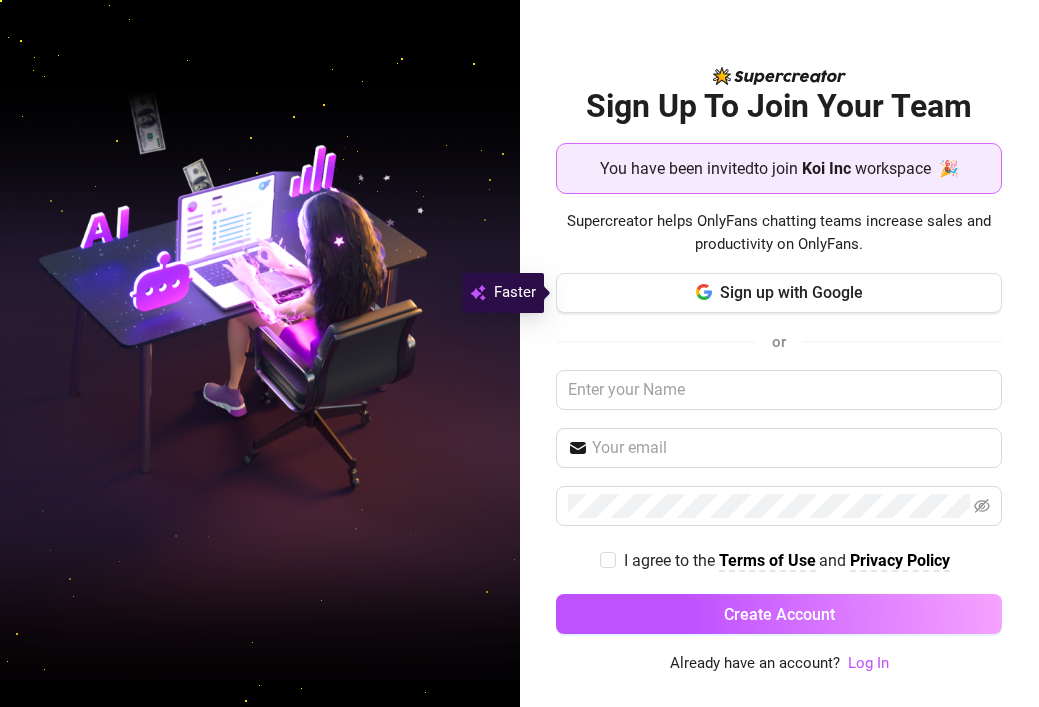 scroll, scrollTop: 0, scrollLeft: 0, axis: both 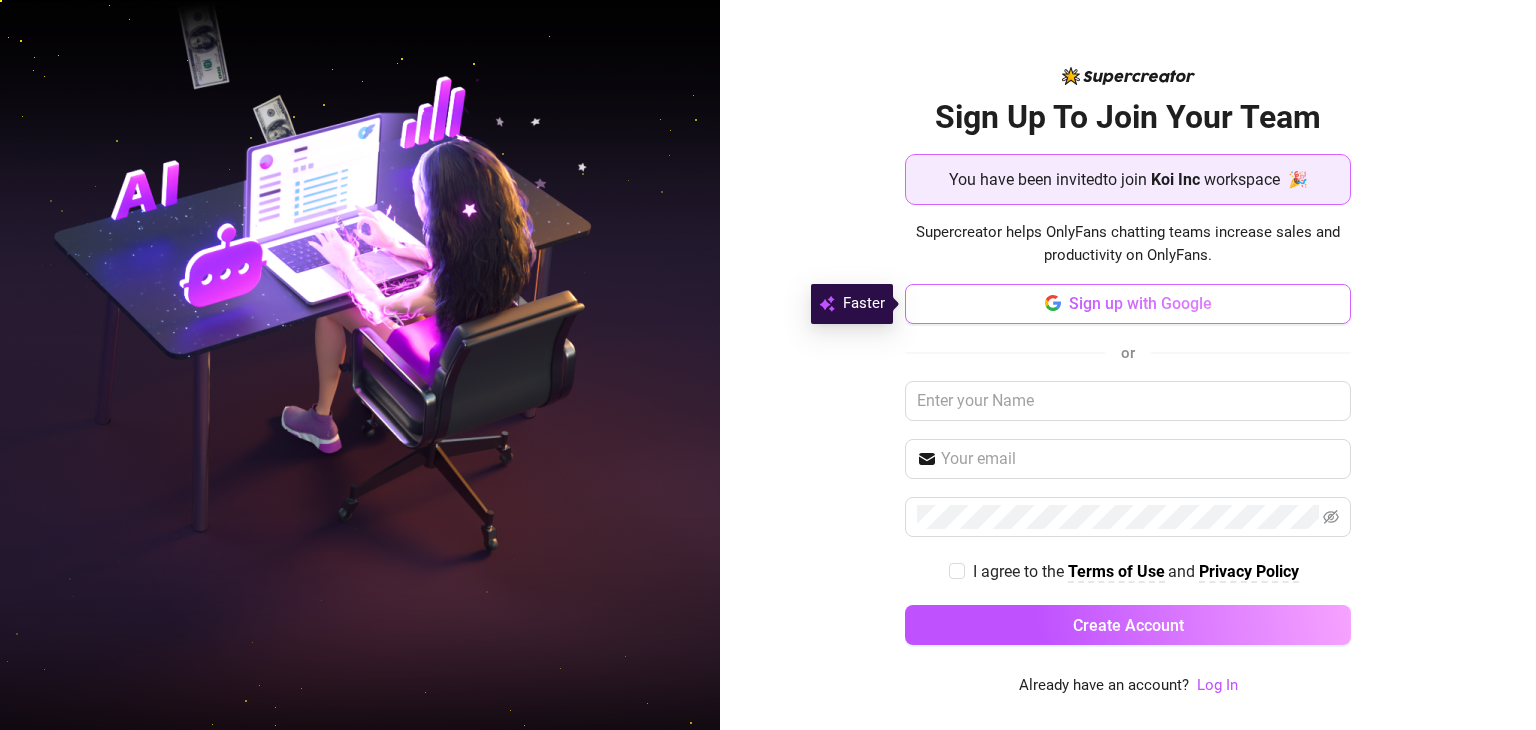 click on "Sign up with Google" at bounding box center (1140, 303) 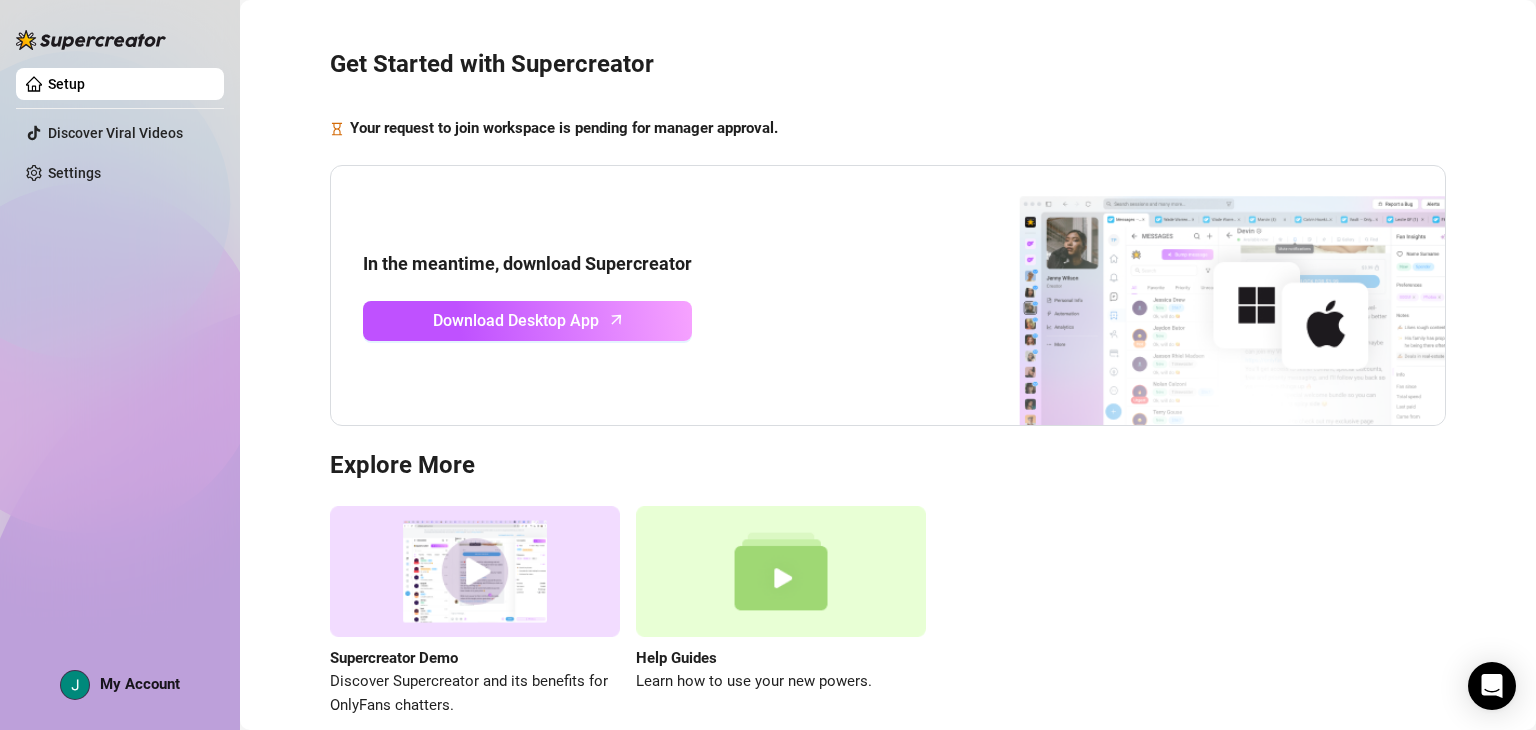 scroll, scrollTop: 136, scrollLeft: 0, axis: vertical 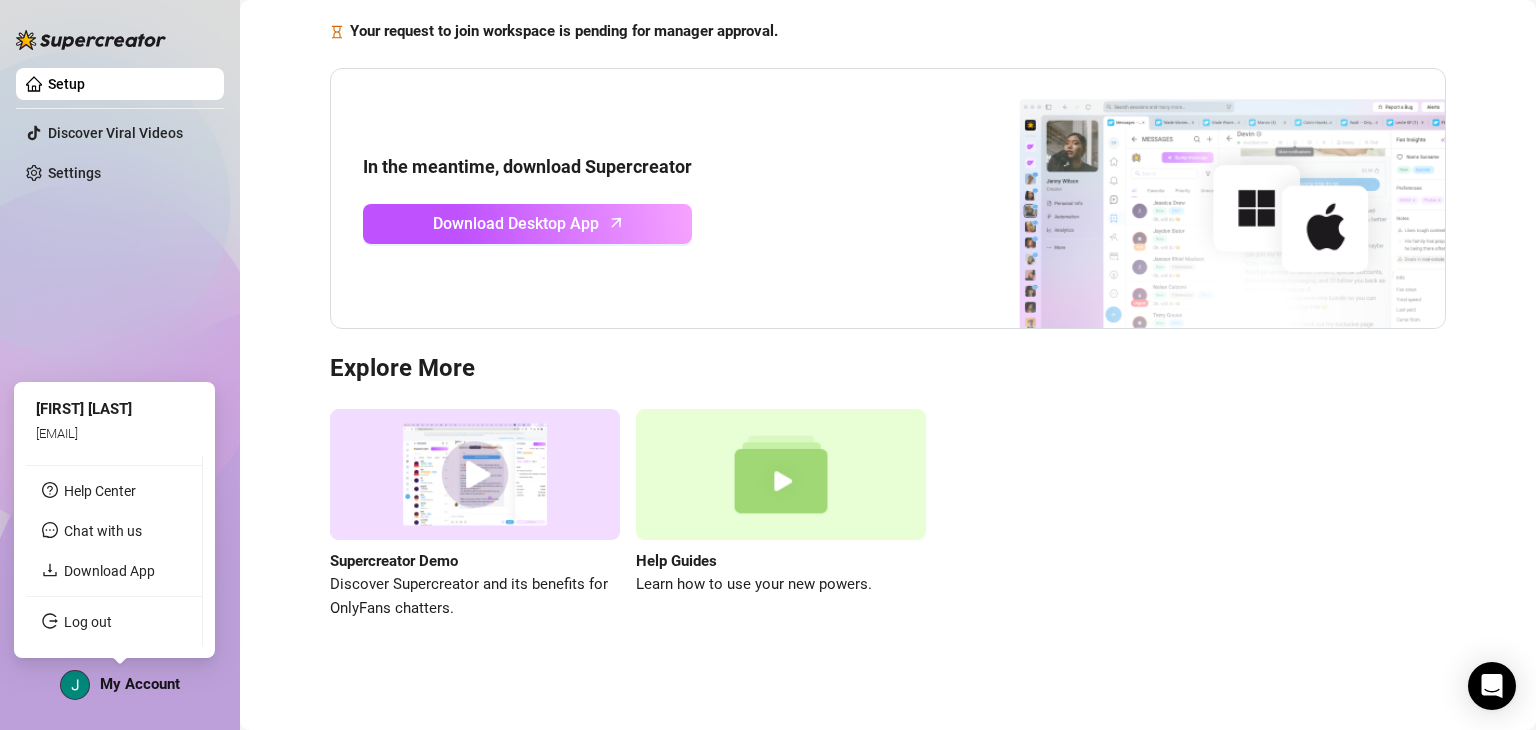 click on "My Account" at bounding box center (140, 684) 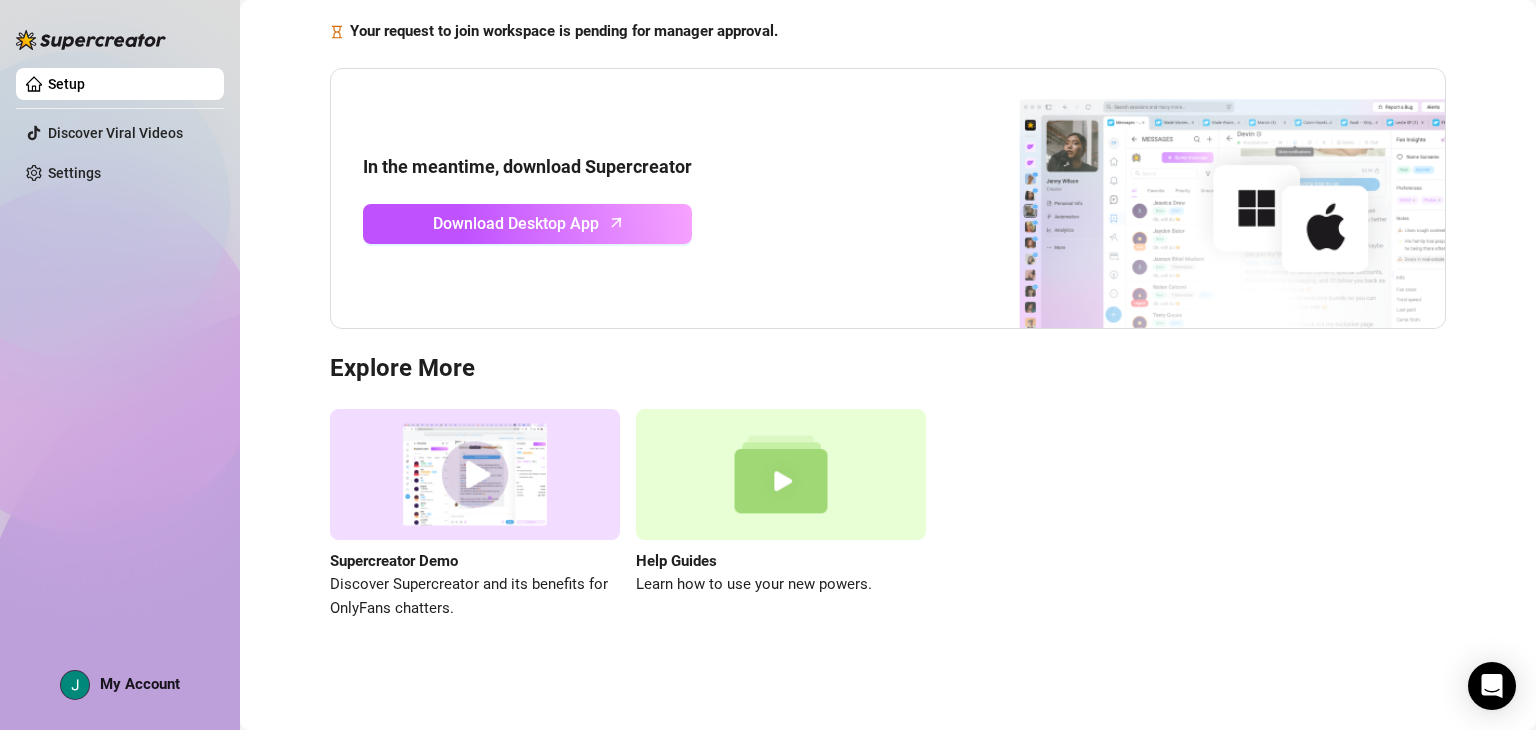 click on "Explore More" at bounding box center [888, 369] 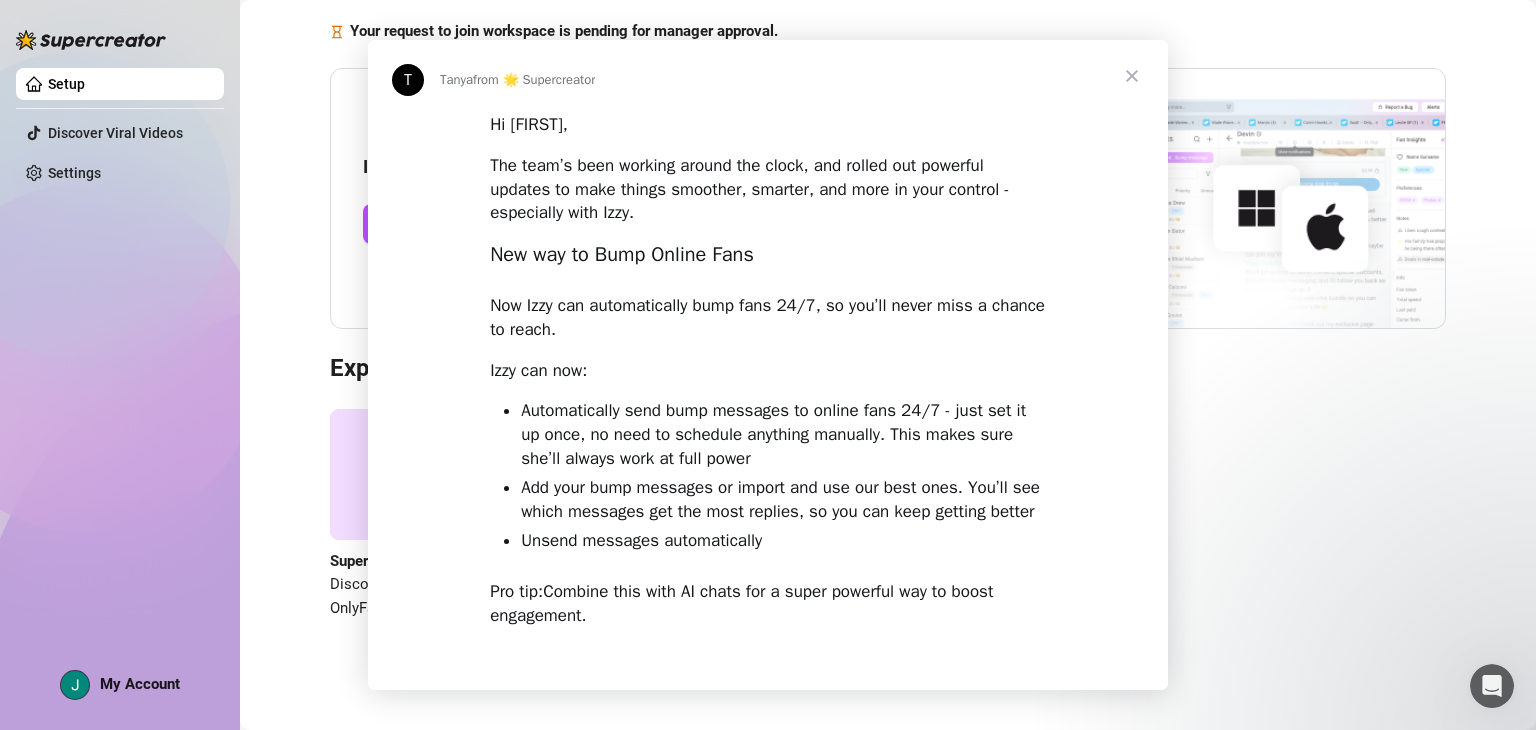 scroll, scrollTop: 0, scrollLeft: 0, axis: both 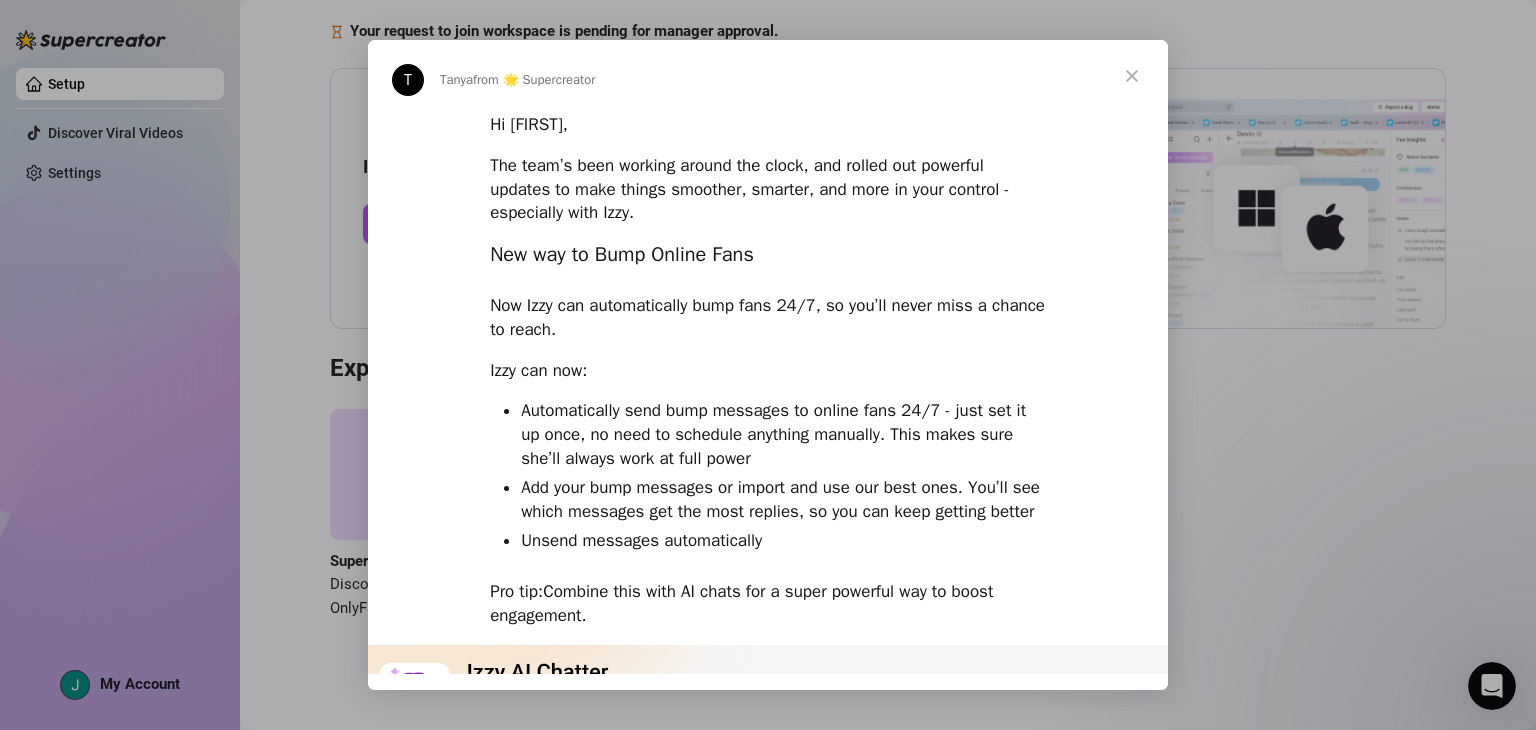 click at bounding box center [768, 365] 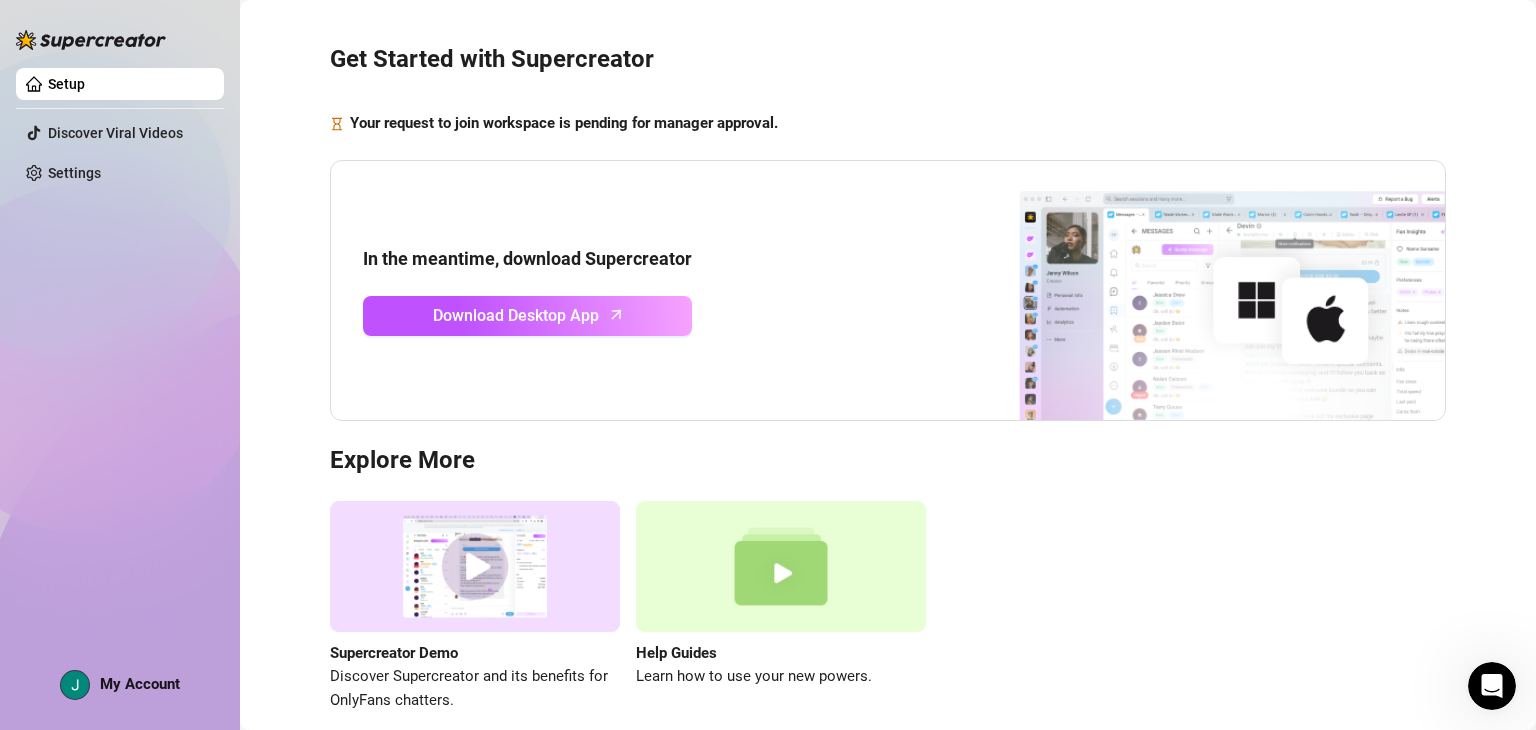 scroll, scrollTop: 36, scrollLeft: 0, axis: vertical 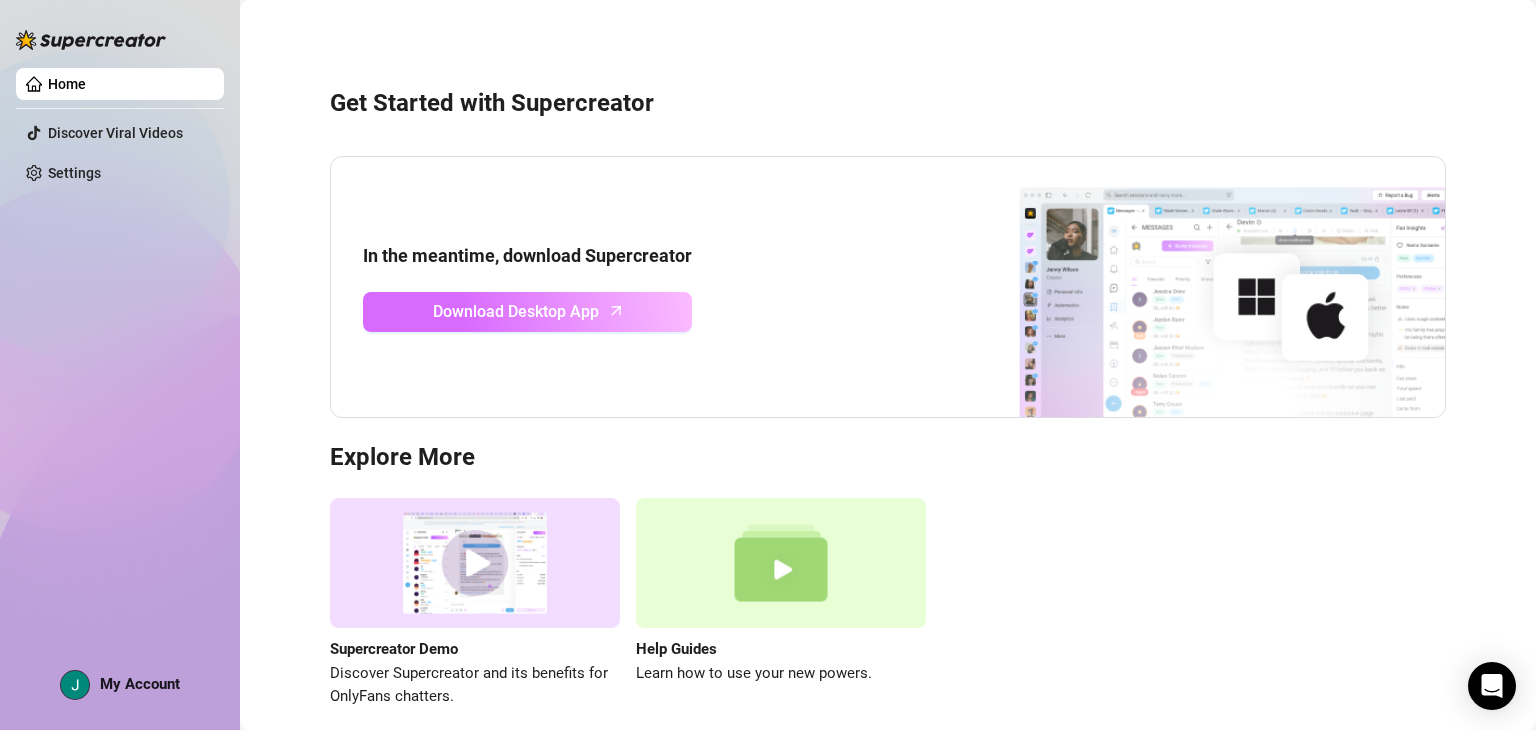 click on "Download Desktop App" at bounding box center (516, 311) 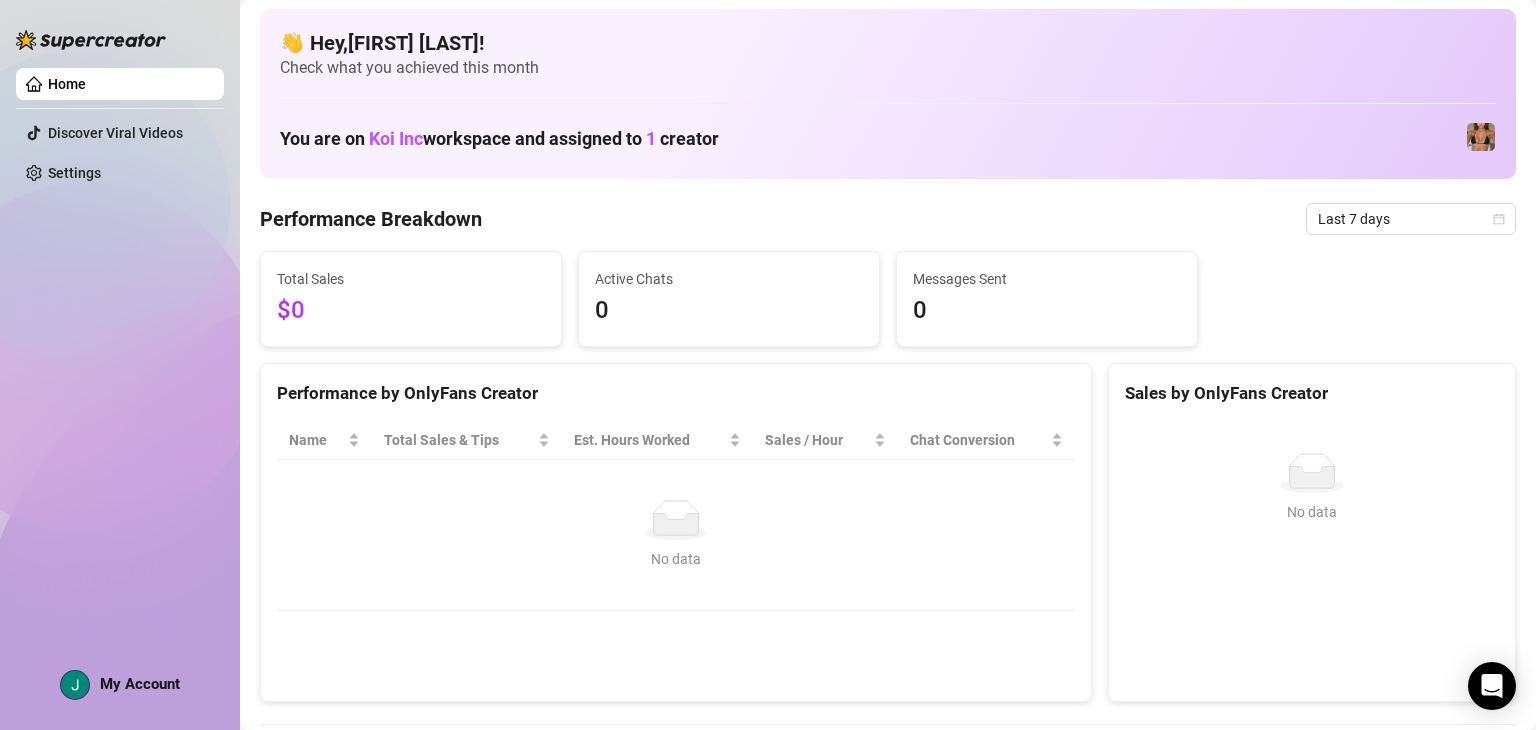 scroll, scrollTop: 0, scrollLeft: 0, axis: both 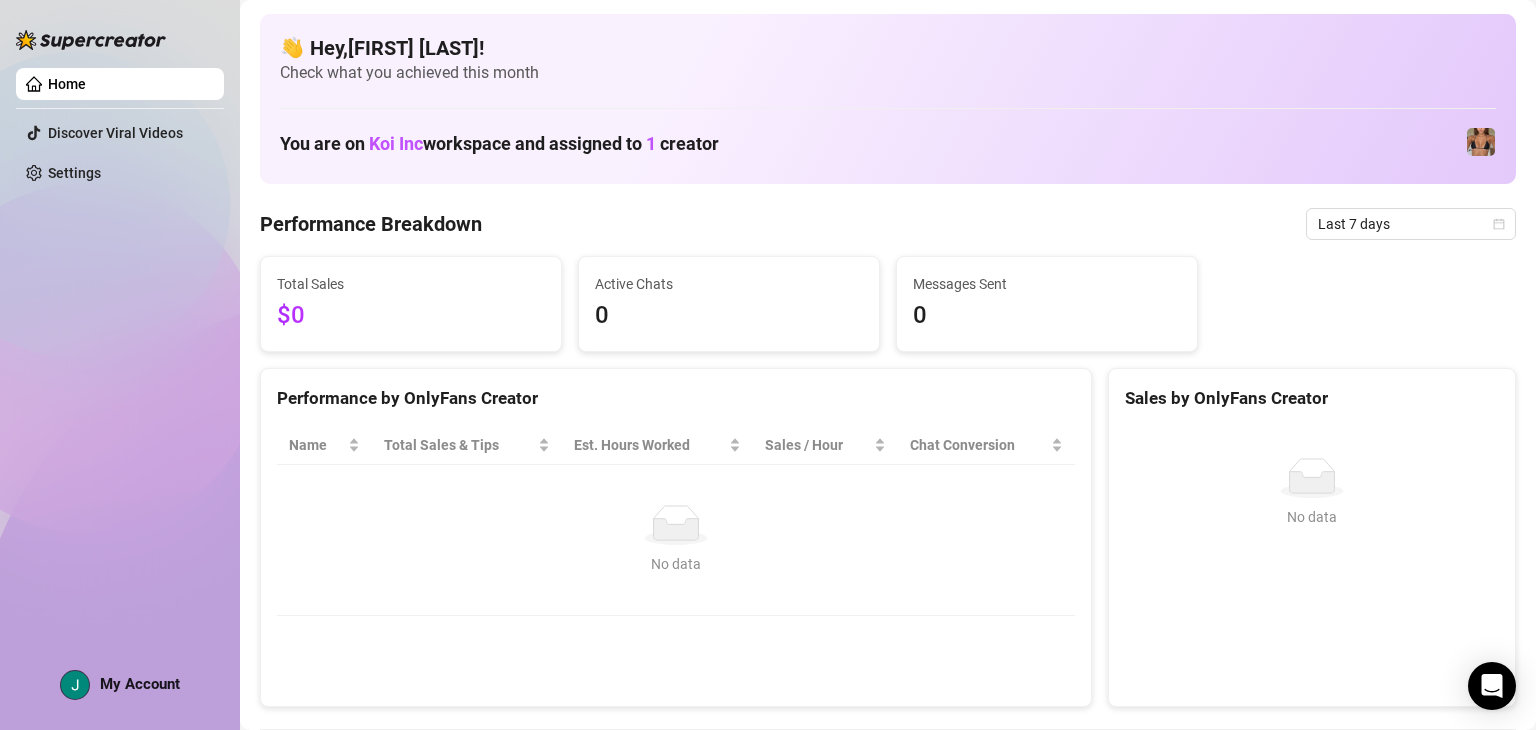 click on "Home" at bounding box center [67, 84] 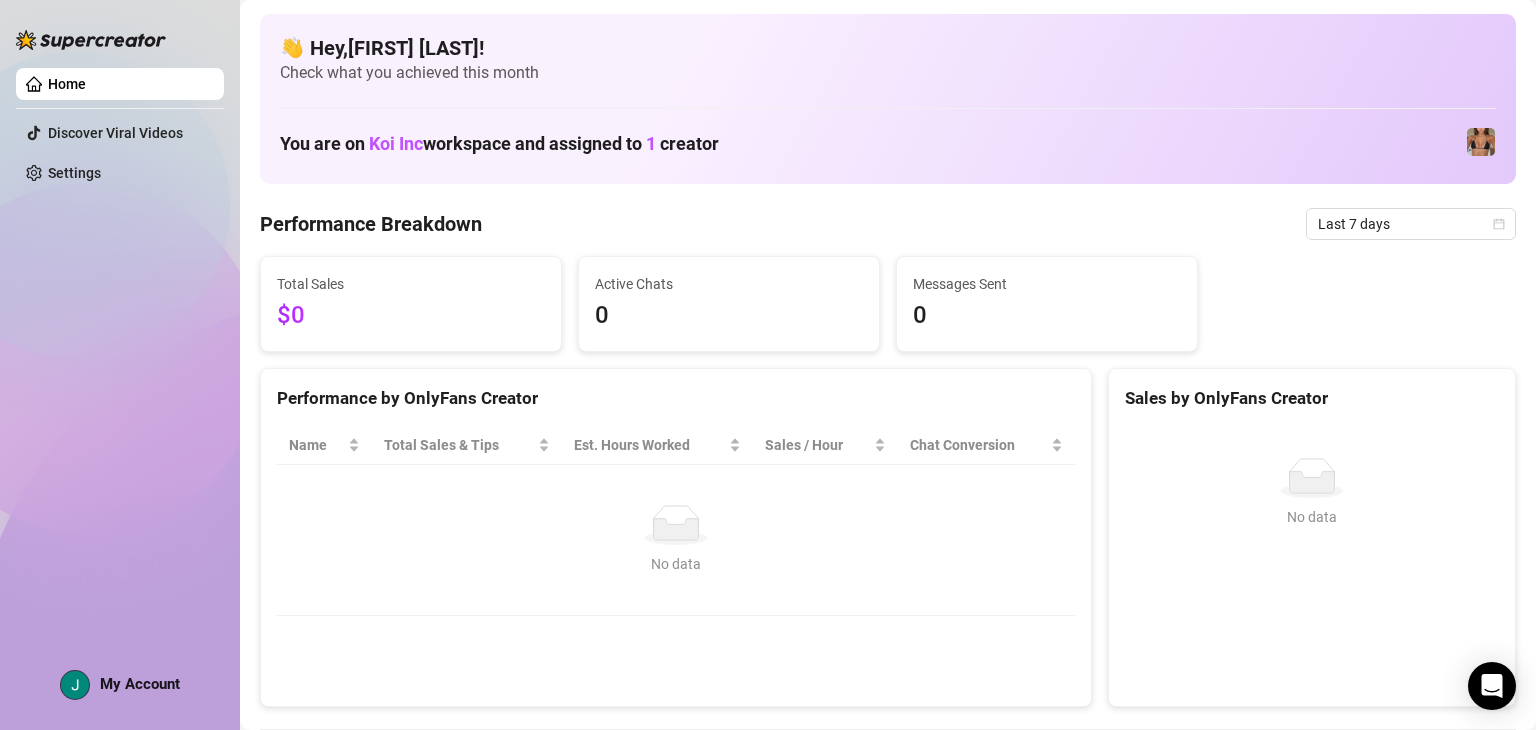 click on "Koi Inc" at bounding box center (396, 143) 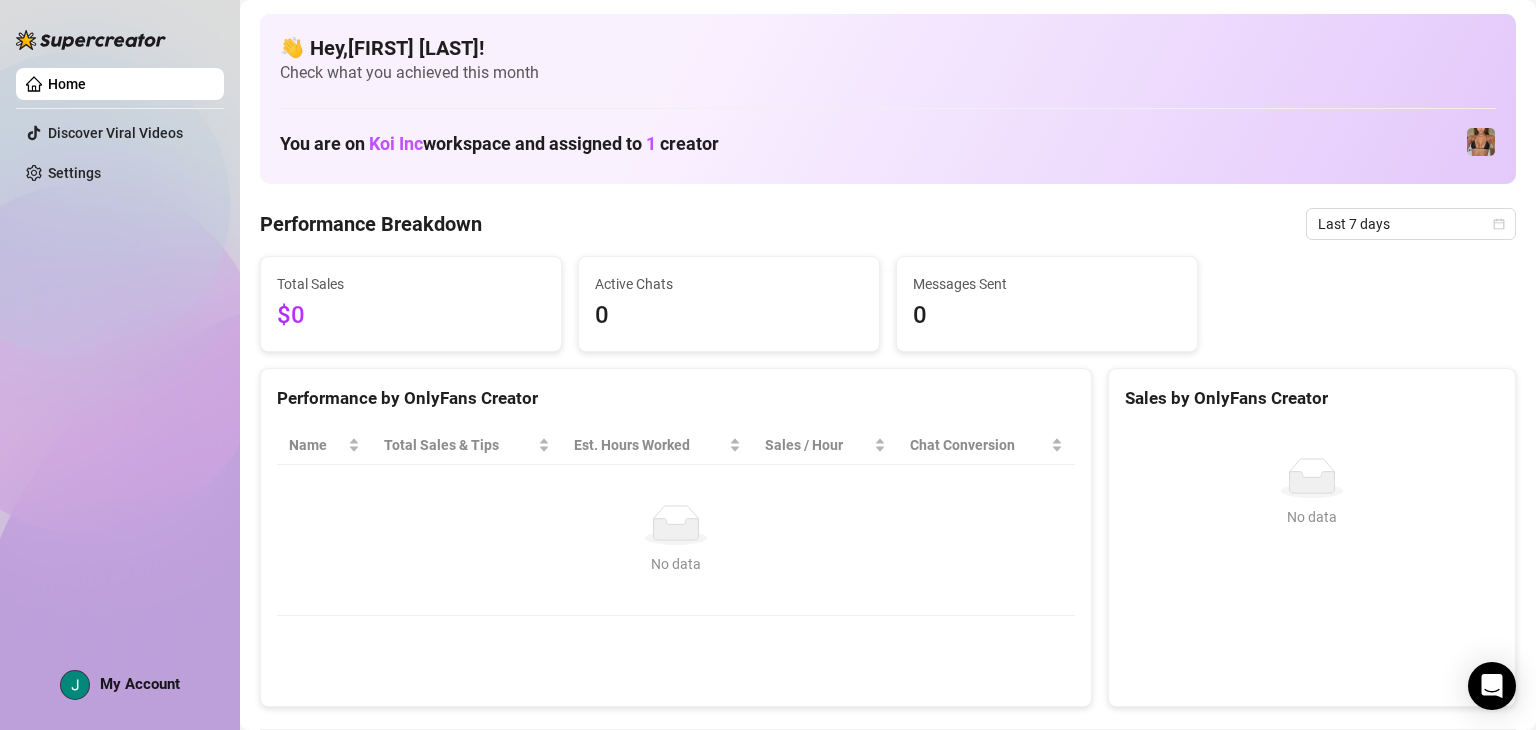 click on "👋 Hey, [FIRST] [LAST] ! Check what you achieved this month You are on Koi Inc workspace and assigned to 1 creator" at bounding box center (888, 99) 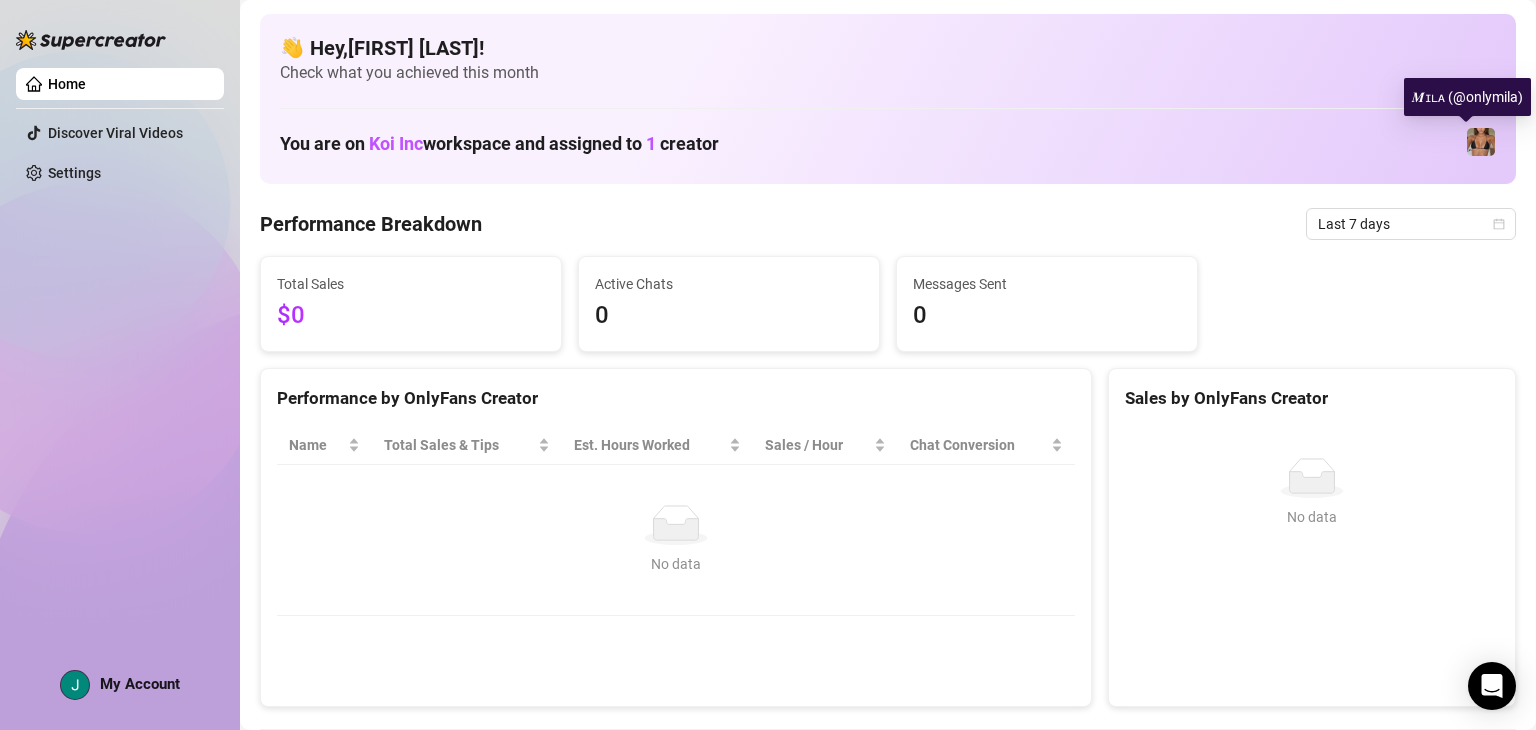 click at bounding box center (1481, 142) 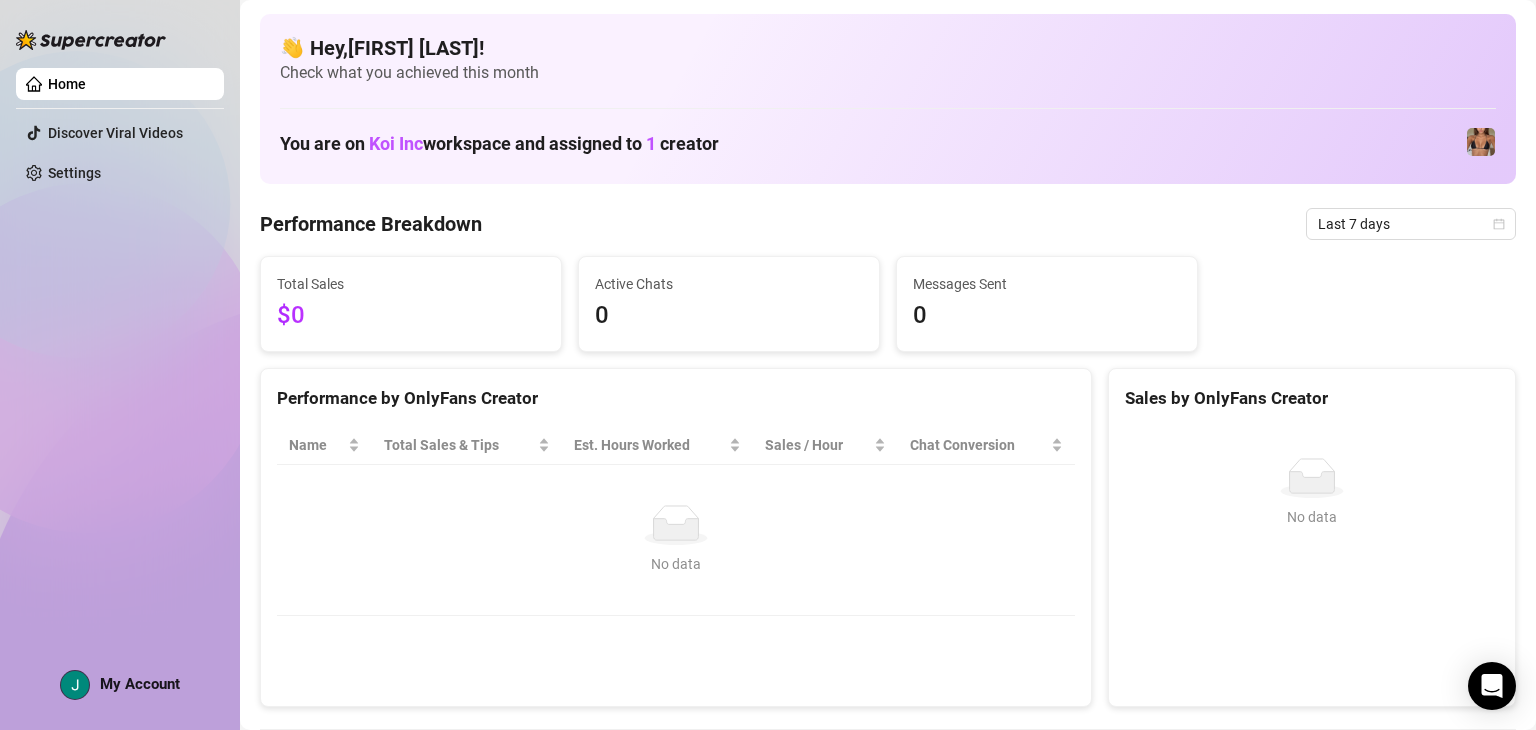 click on "👋 Hey, [FIRST] [LAST] ! Check what you achieved this month You are on Koi Inc workspace and assigned to 1 creator" at bounding box center [888, 99] 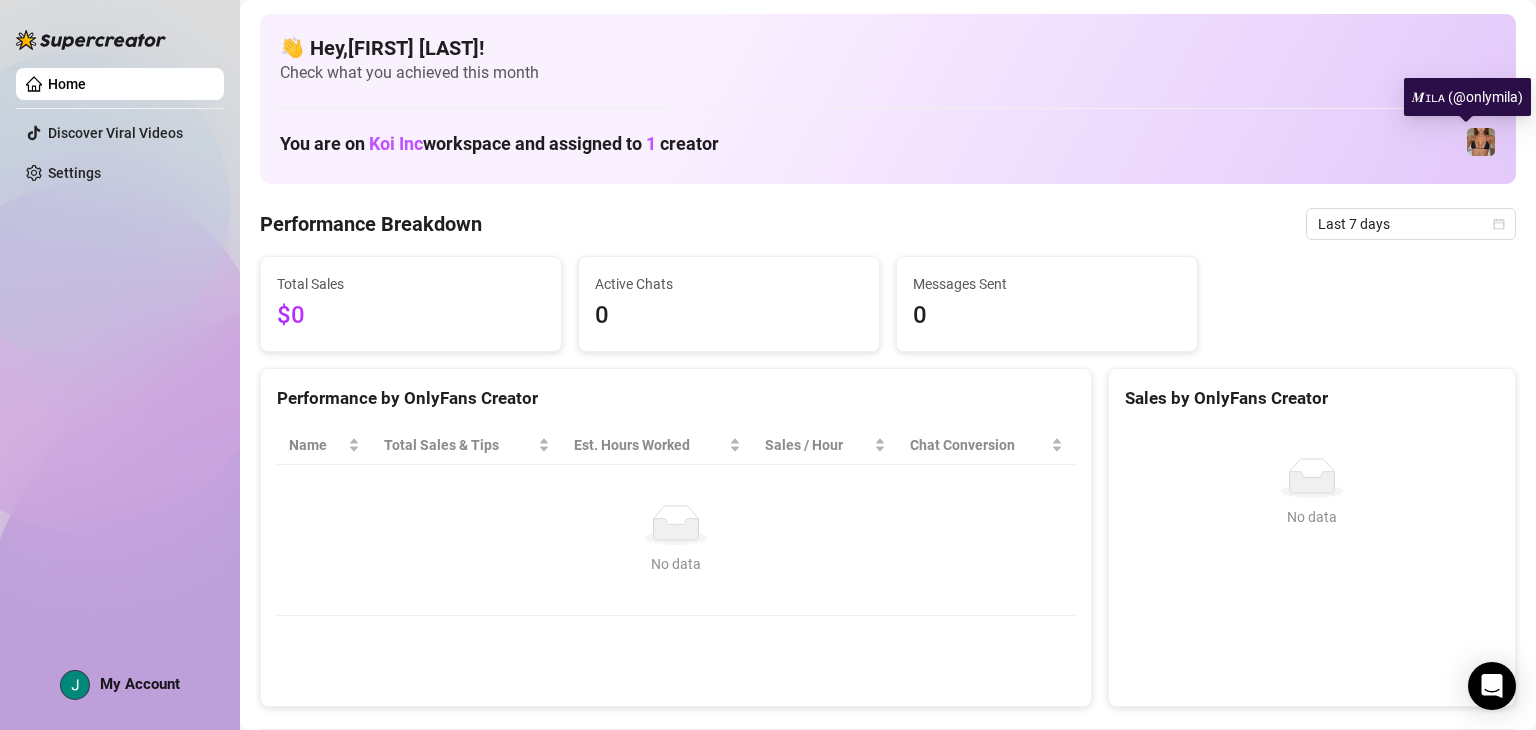 click at bounding box center [1481, 142] 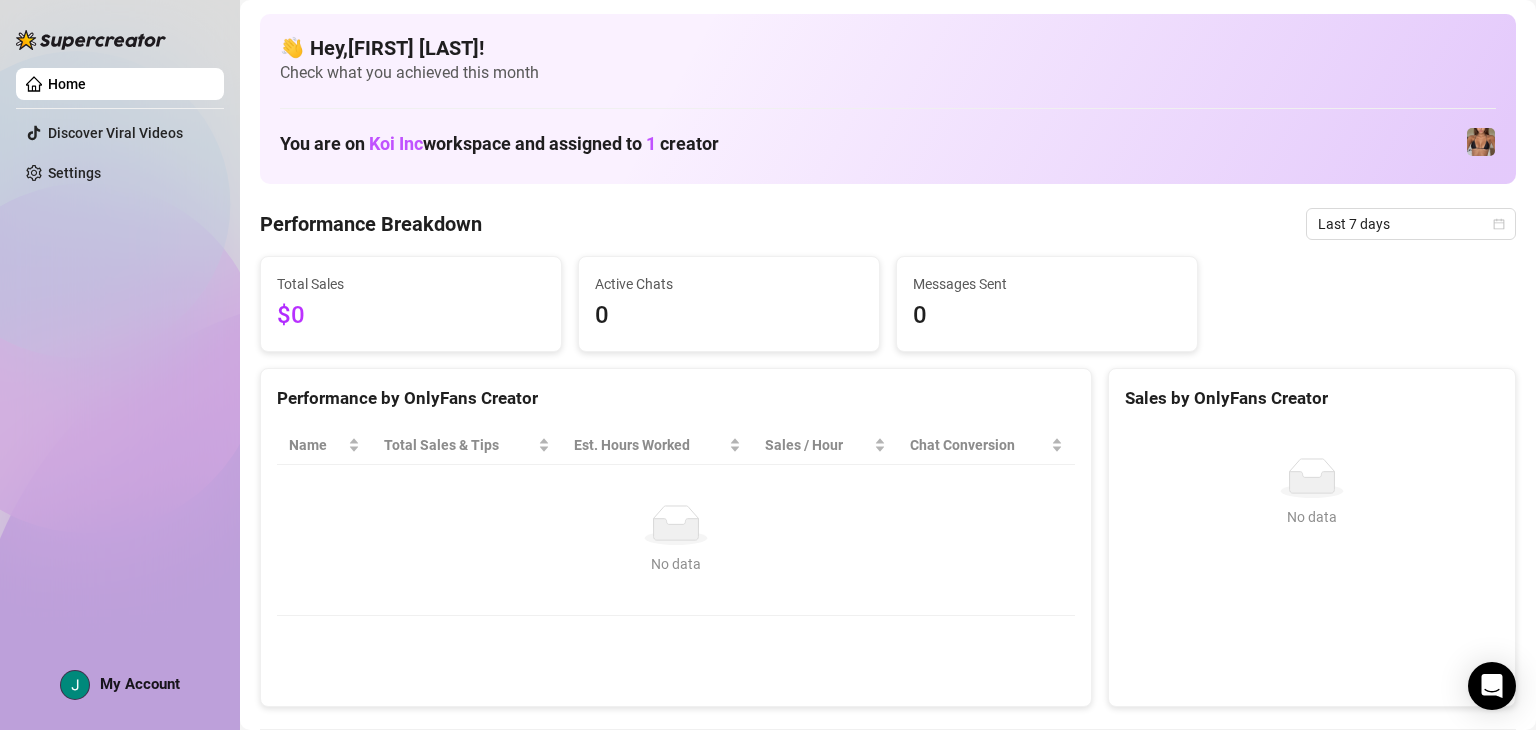 drag, startPoint x: 1478, startPoint y: 132, endPoint x: 1464, endPoint y: 139, distance: 15.652476 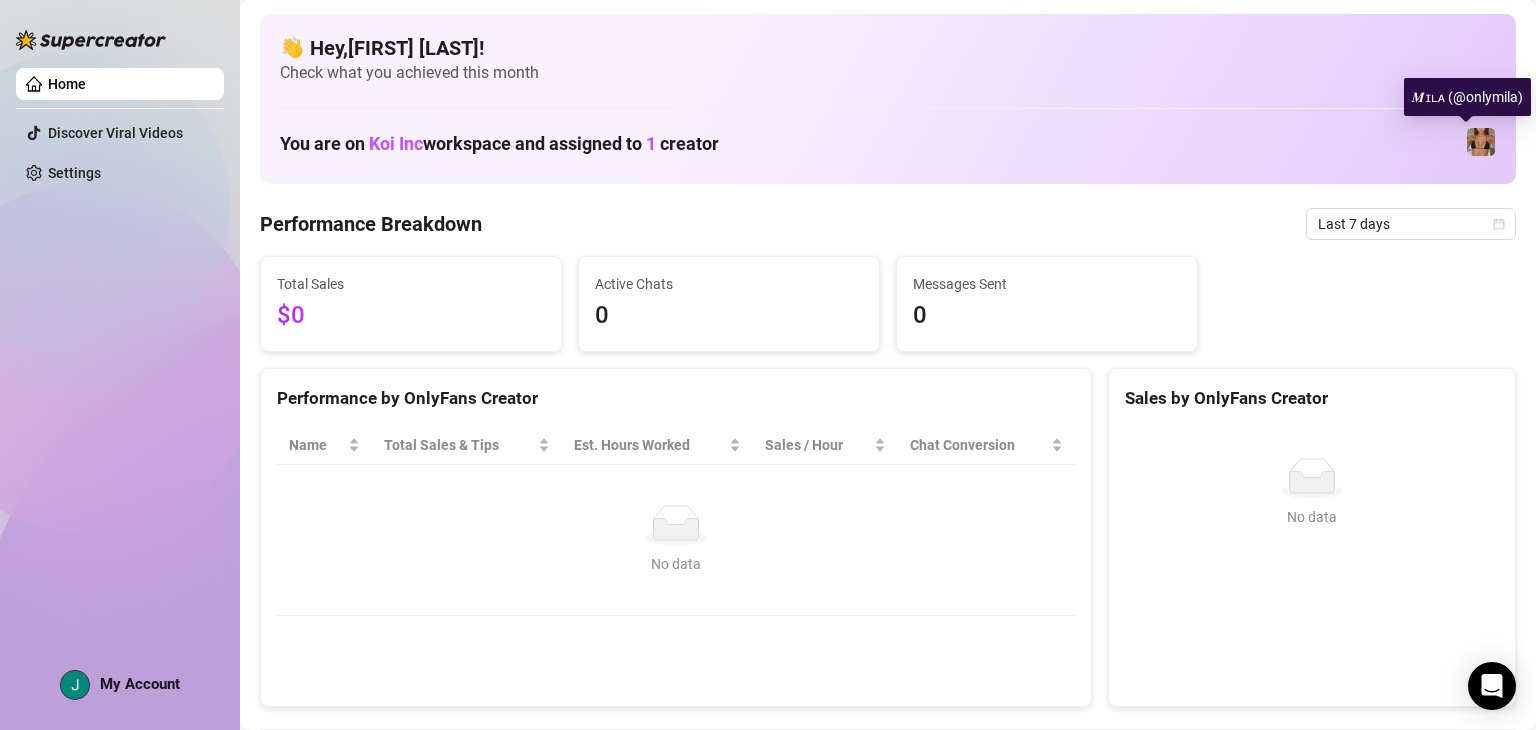 click at bounding box center (1481, 142) 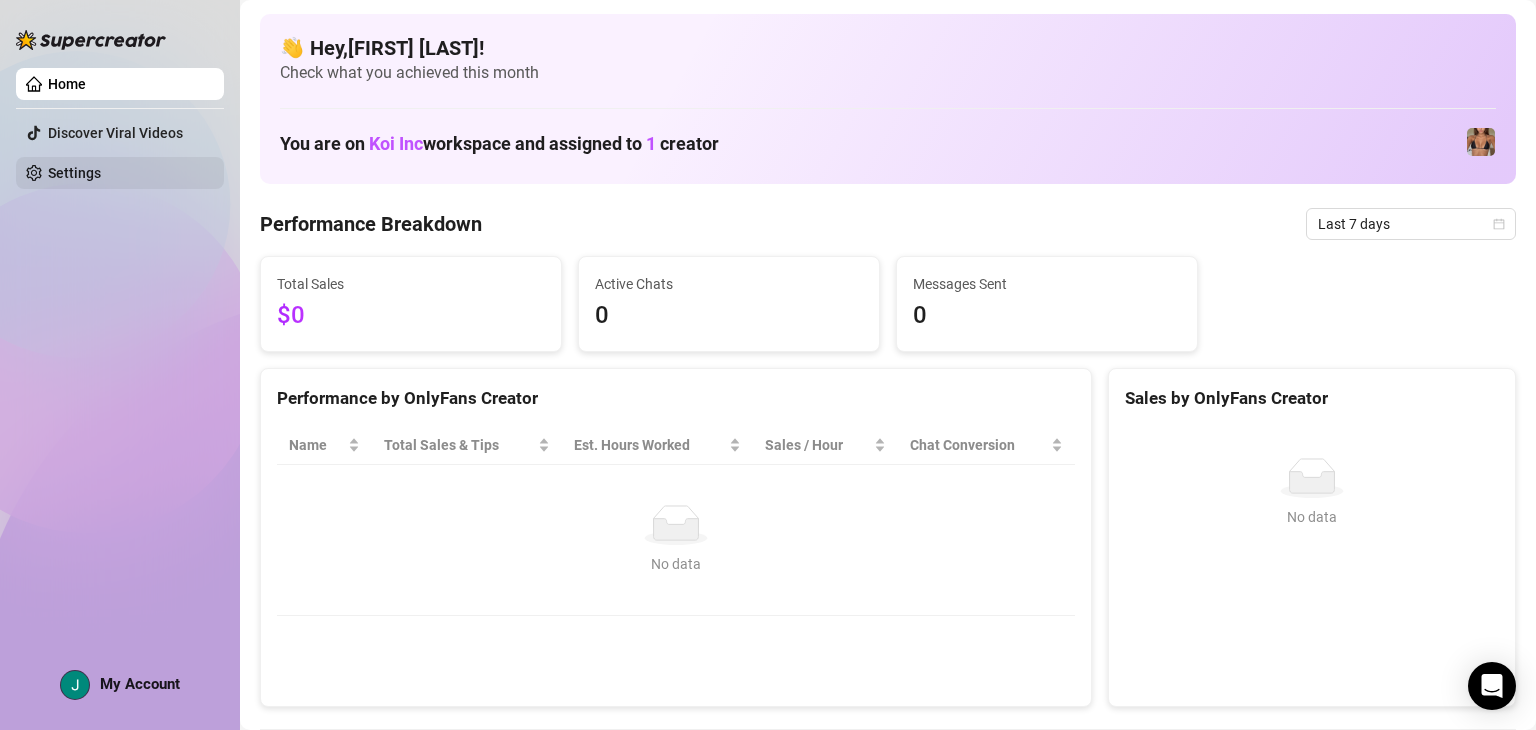 click on "Settings" at bounding box center [74, 173] 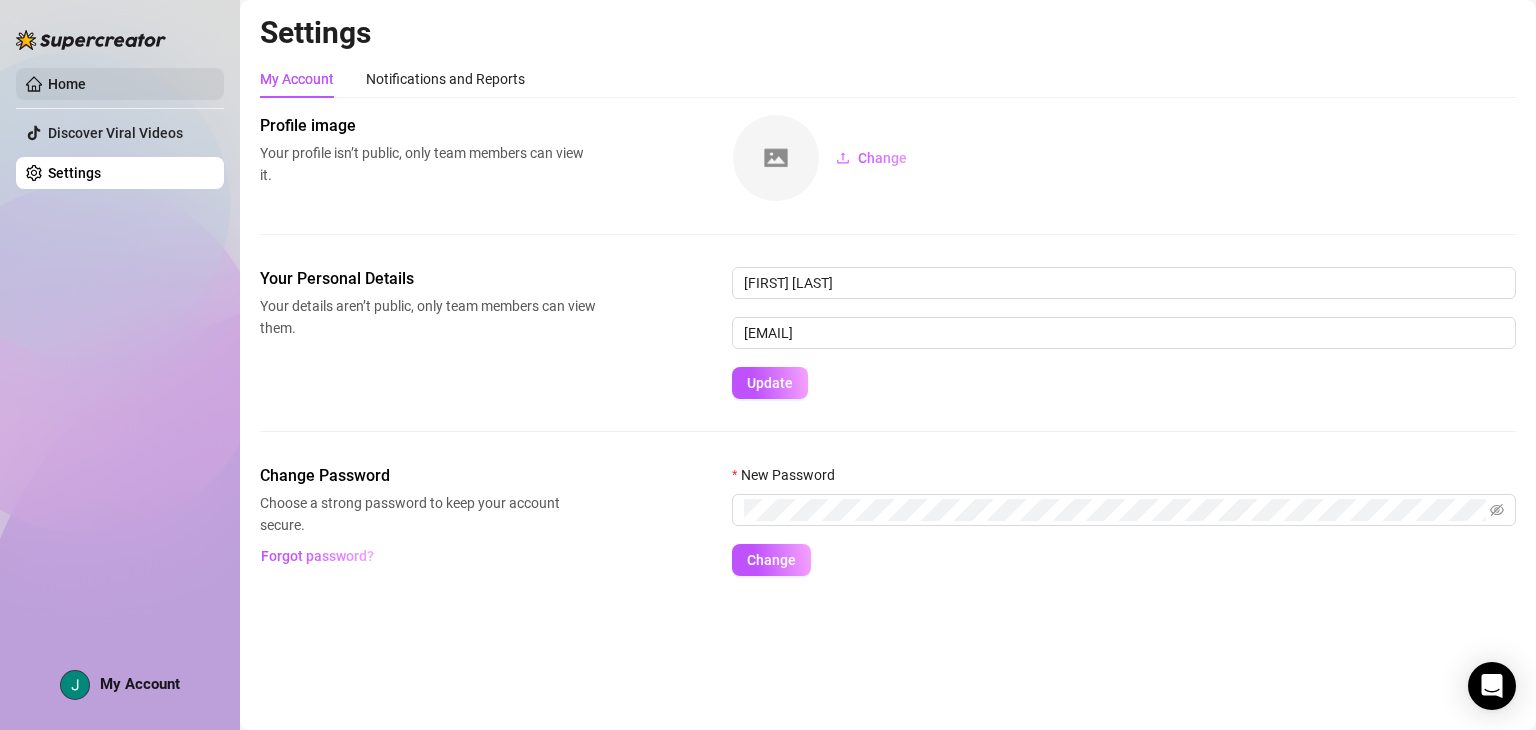 click on "Home" at bounding box center (67, 84) 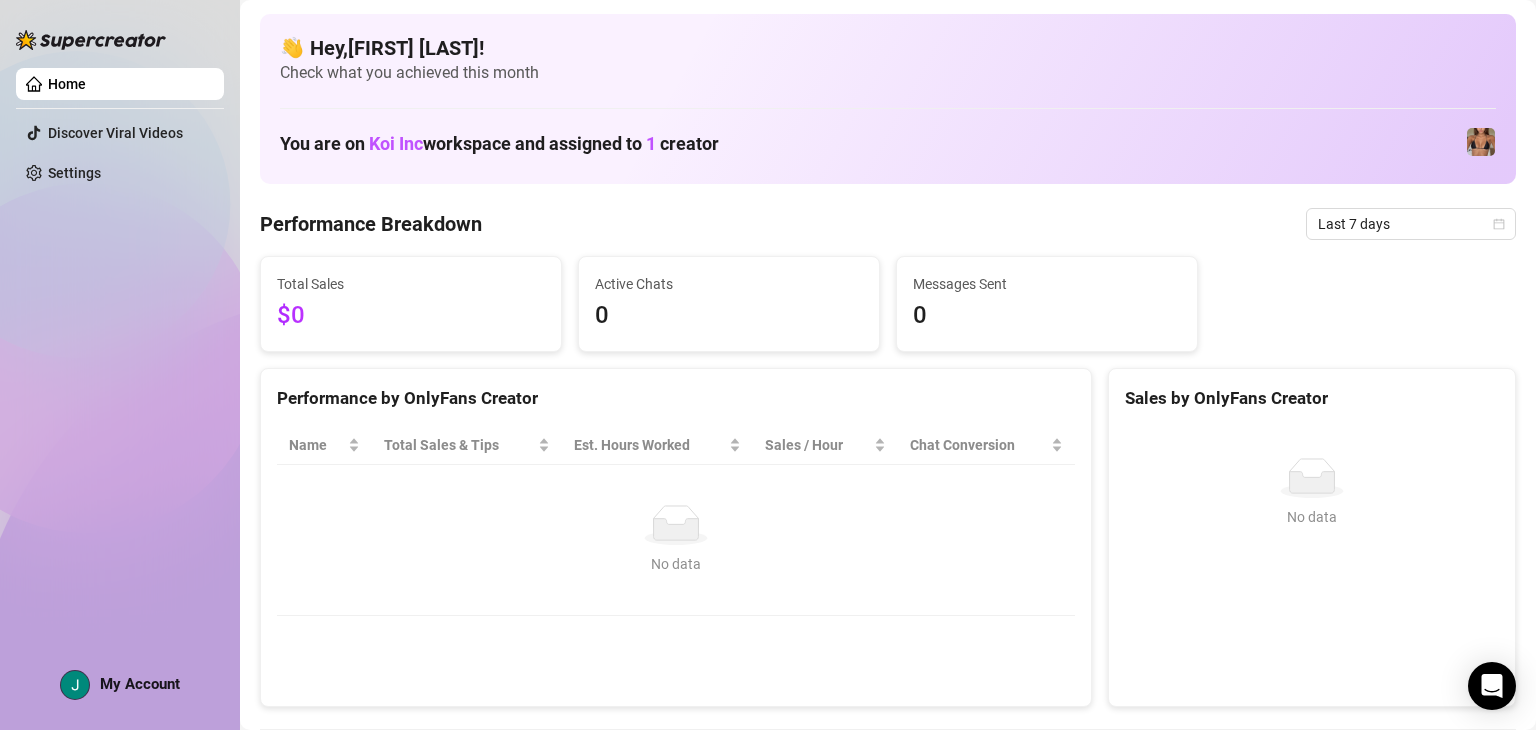 click on "Total Sales" at bounding box center [411, 284] 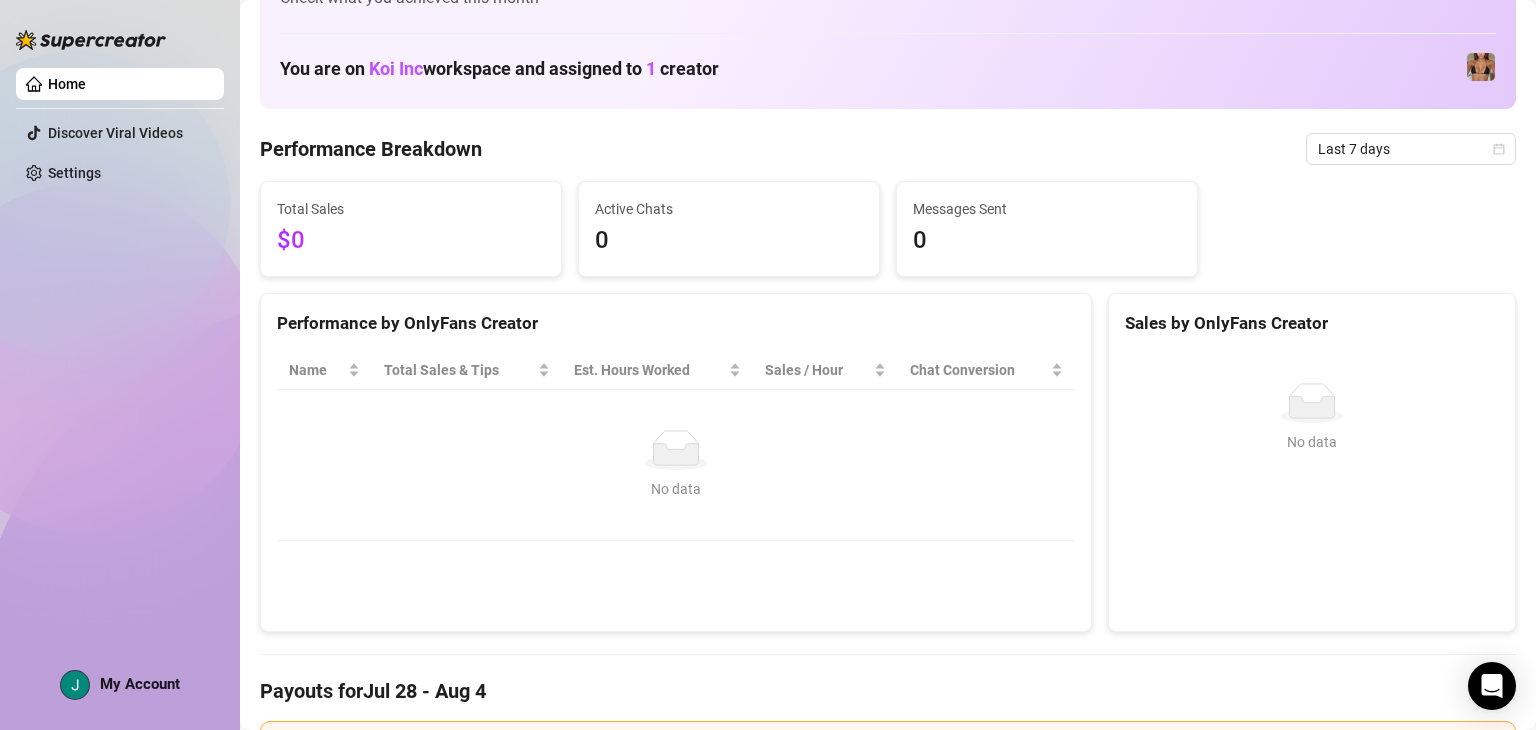 scroll, scrollTop: 0, scrollLeft: 0, axis: both 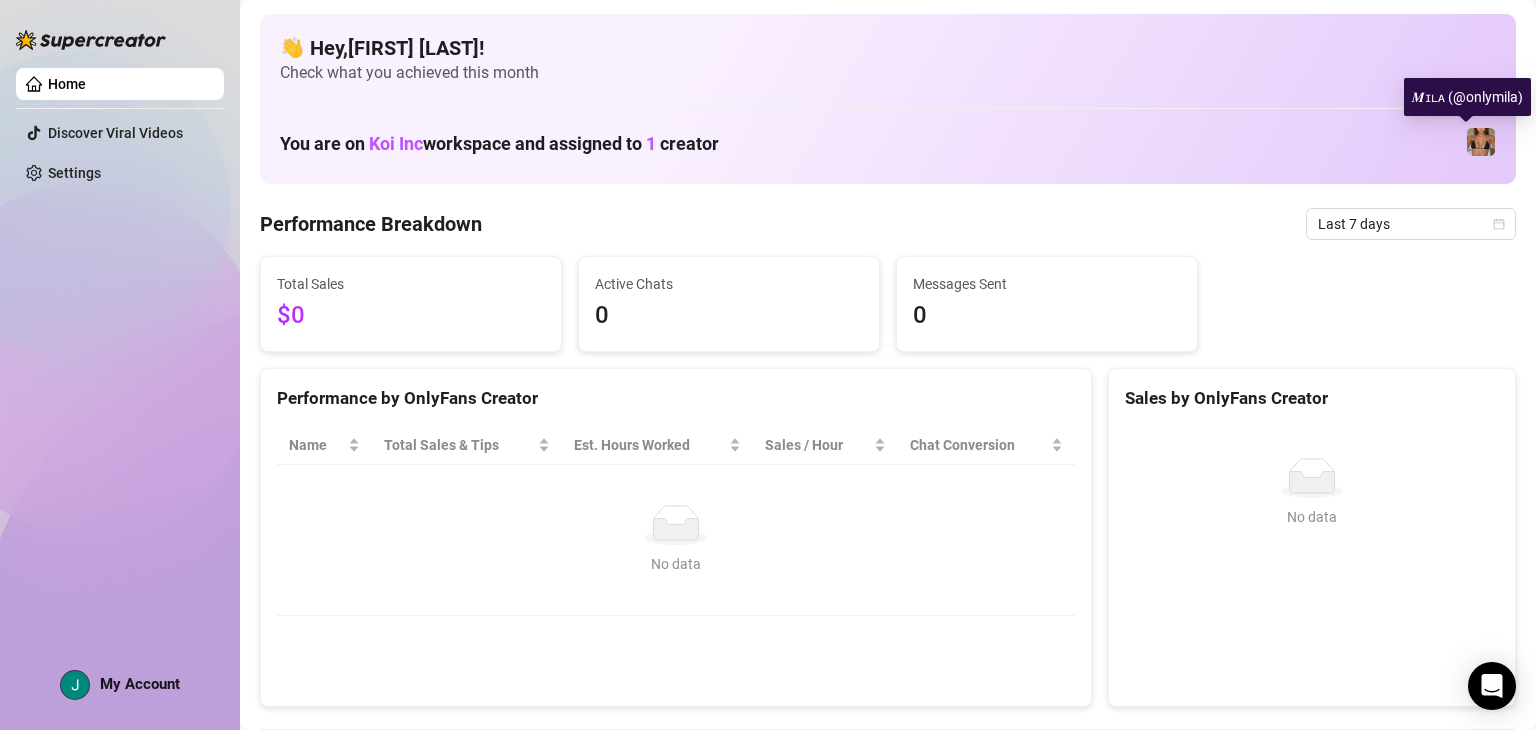 click on "𝑴ɪʟᴀ (@onlymila)" at bounding box center [1467, 97] 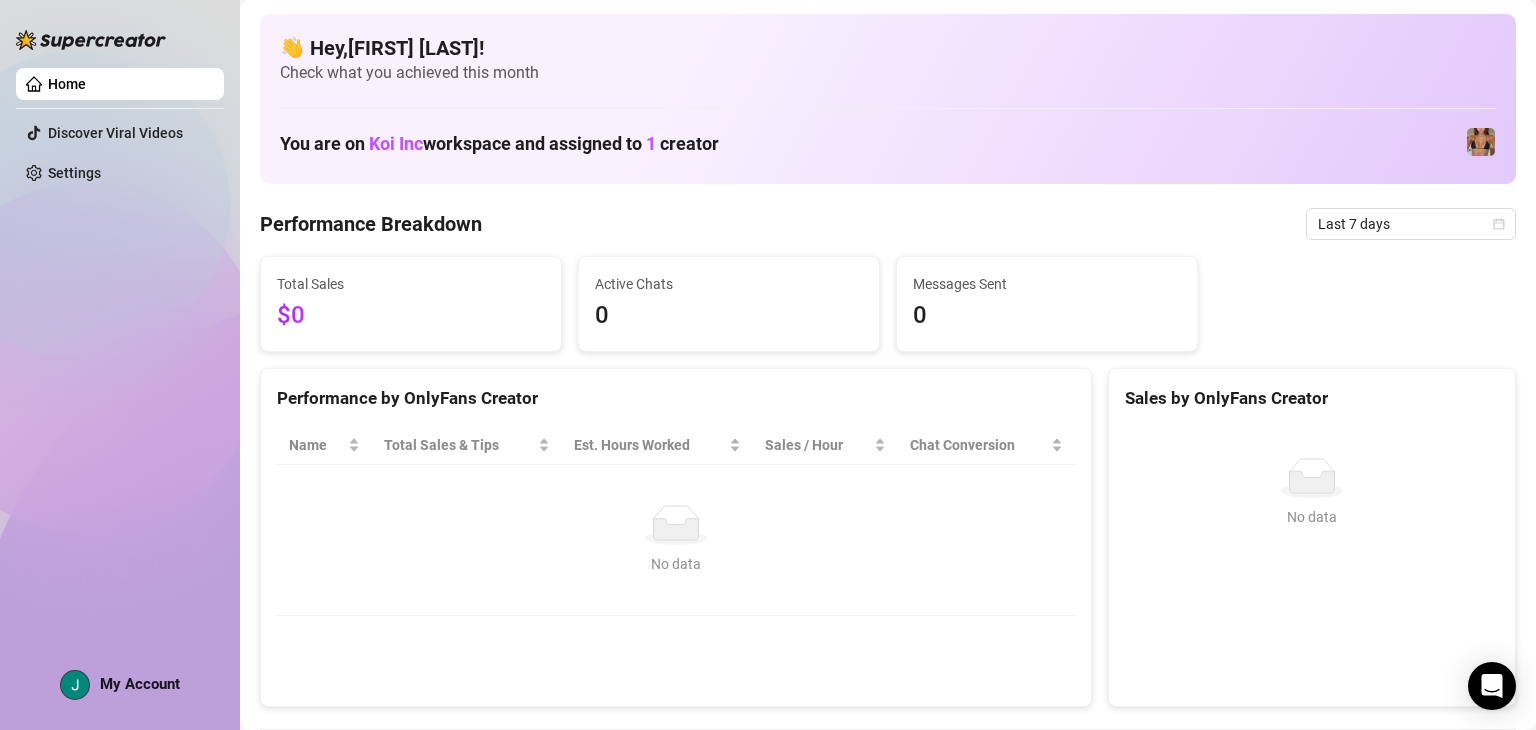 click at bounding box center [1481, 142] 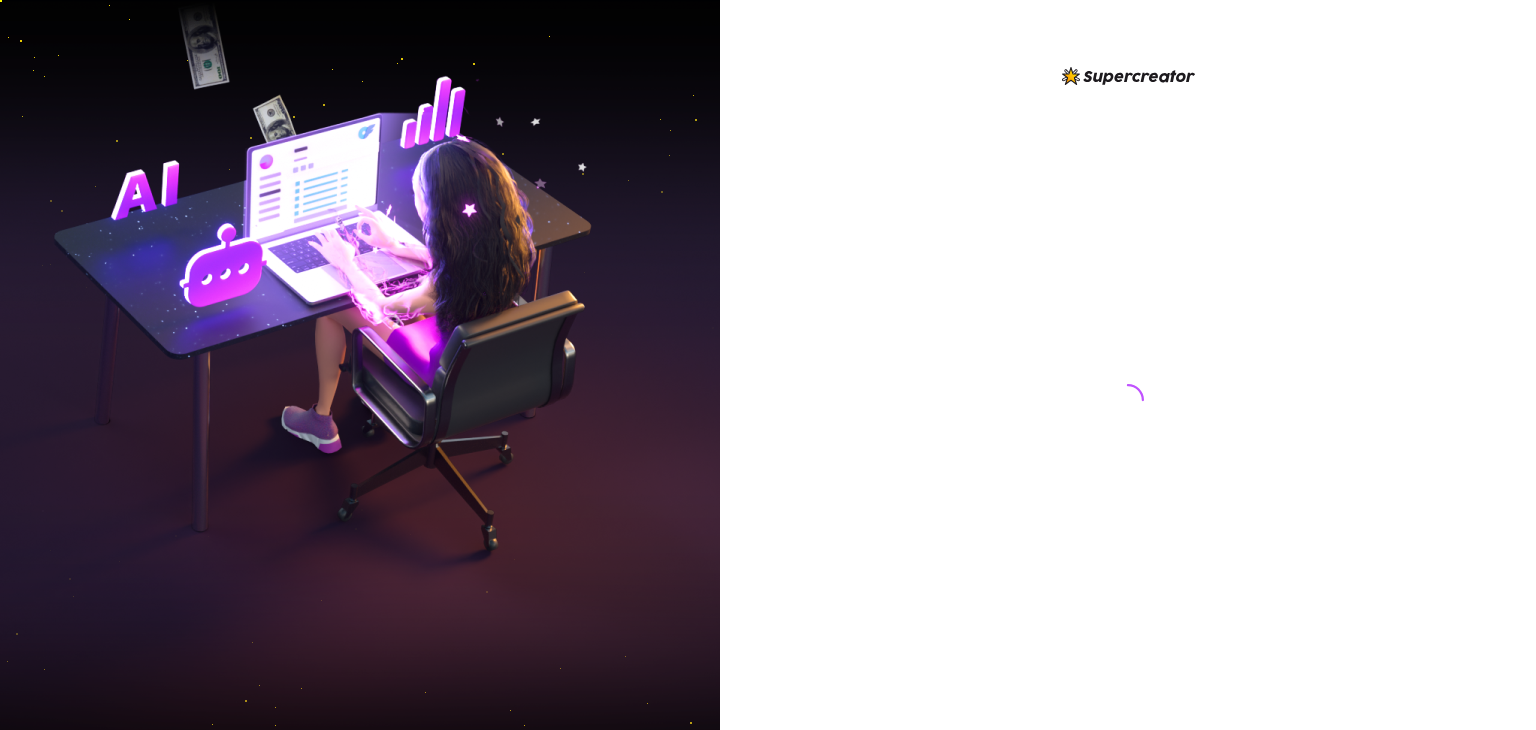 scroll, scrollTop: 0, scrollLeft: 0, axis: both 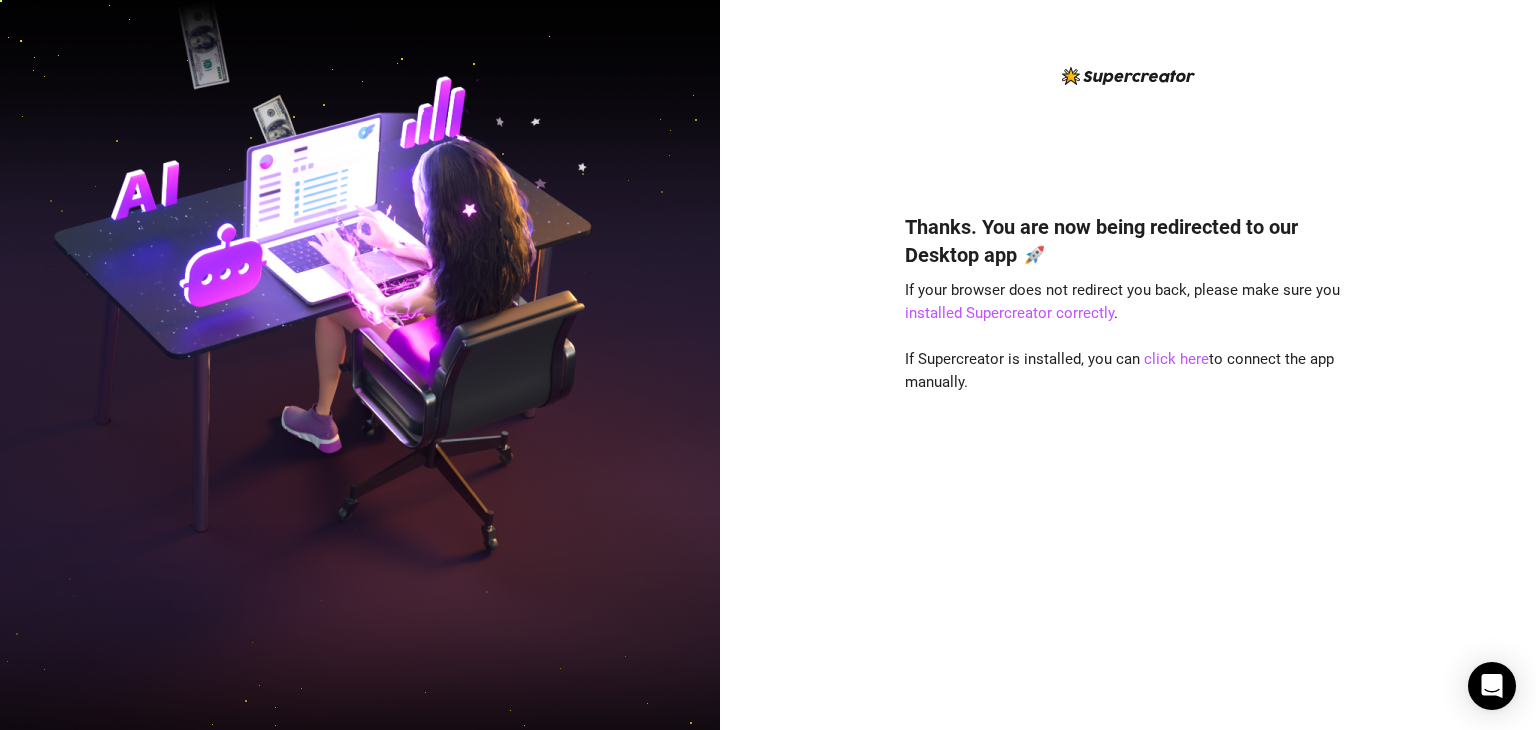 click on "Thanks. You are now being redirected to our Desktop app 🚀 If your browser does not redirect you back, please make sure you   installed Supercreator correctly . If Supercreator is installed, you can   click here  to connect the app manually." at bounding box center (1128, 381) 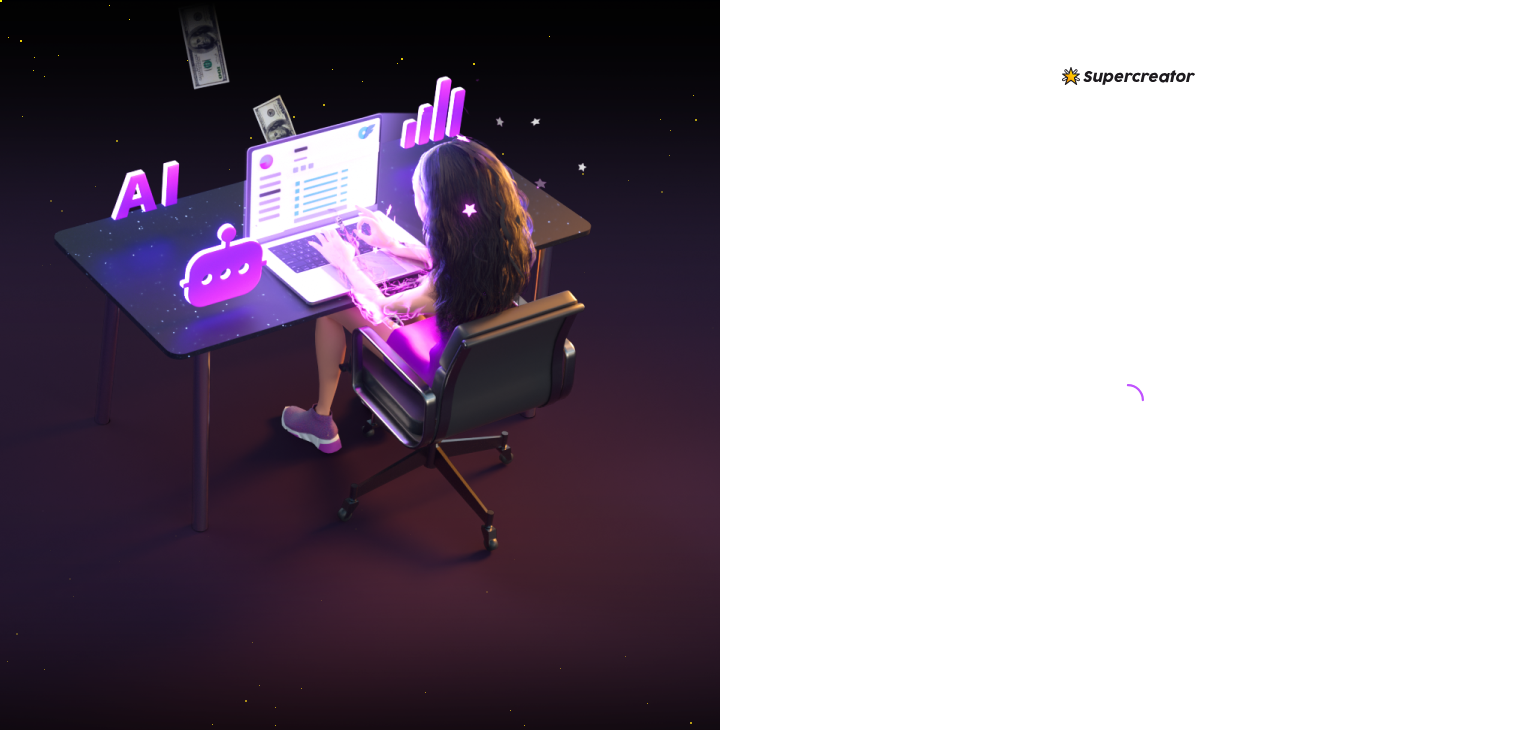 scroll, scrollTop: 0, scrollLeft: 0, axis: both 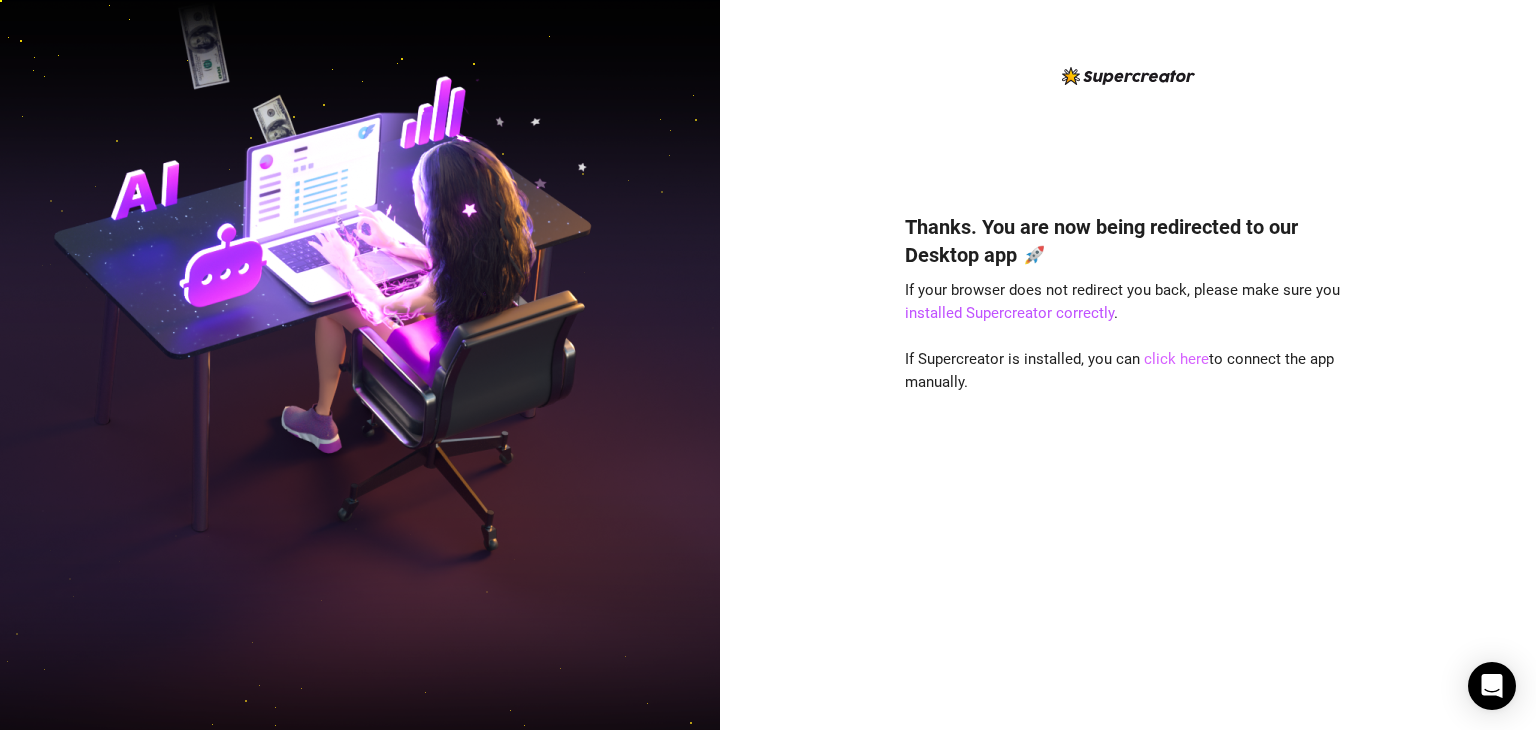 click on "click here" at bounding box center (1176, 359) 